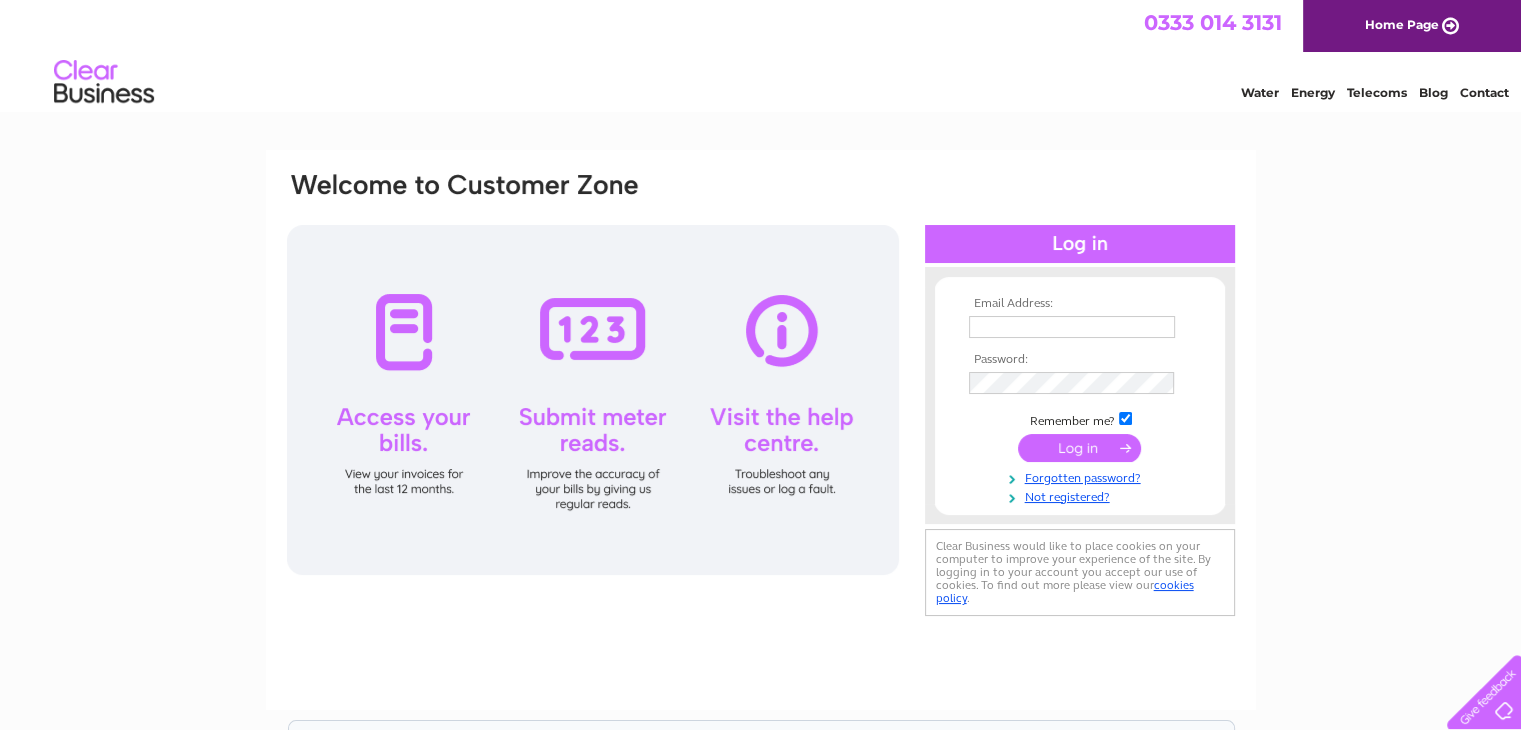 scroll, scrollTop: 0, scrollLeft: 0, axis: both 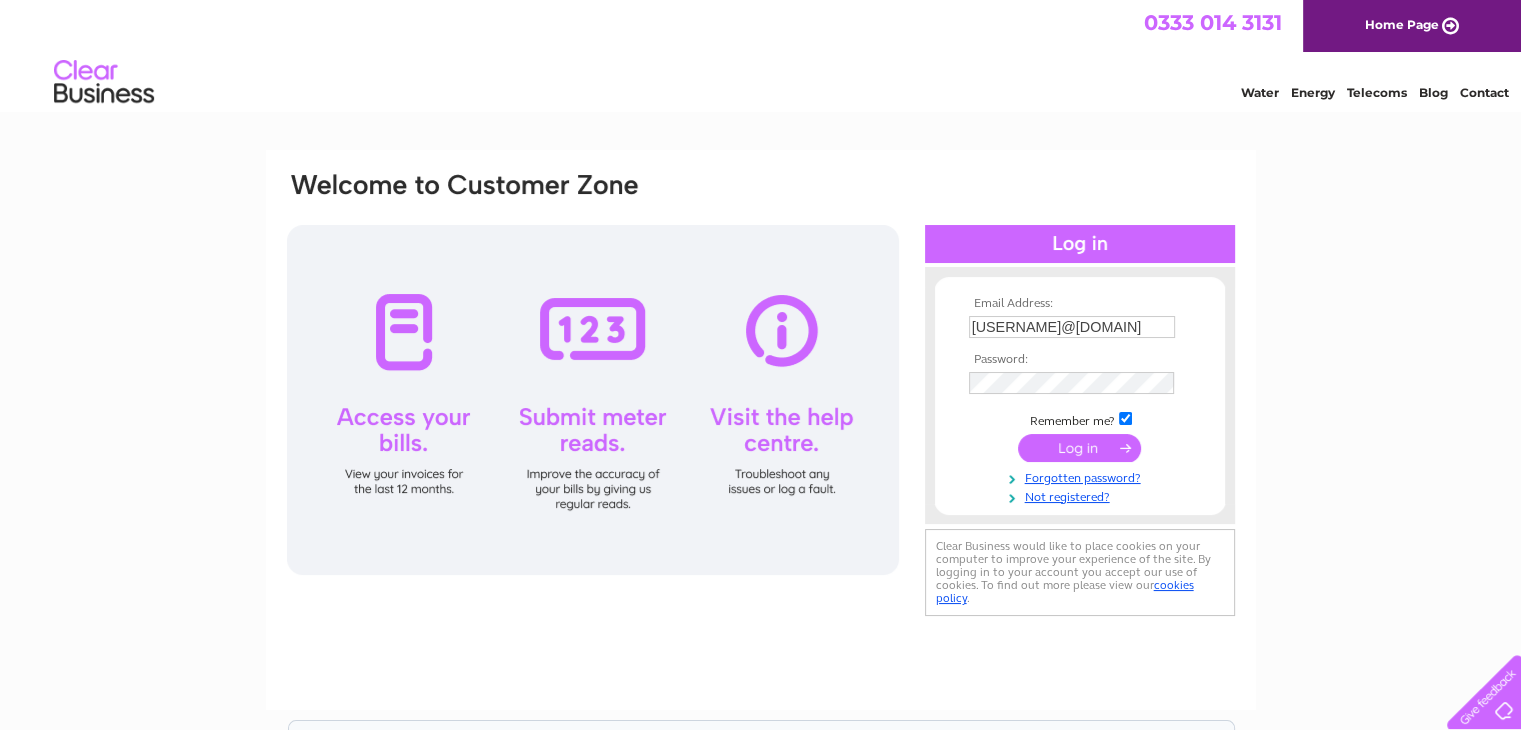 click at bounding box center (1079, 448) 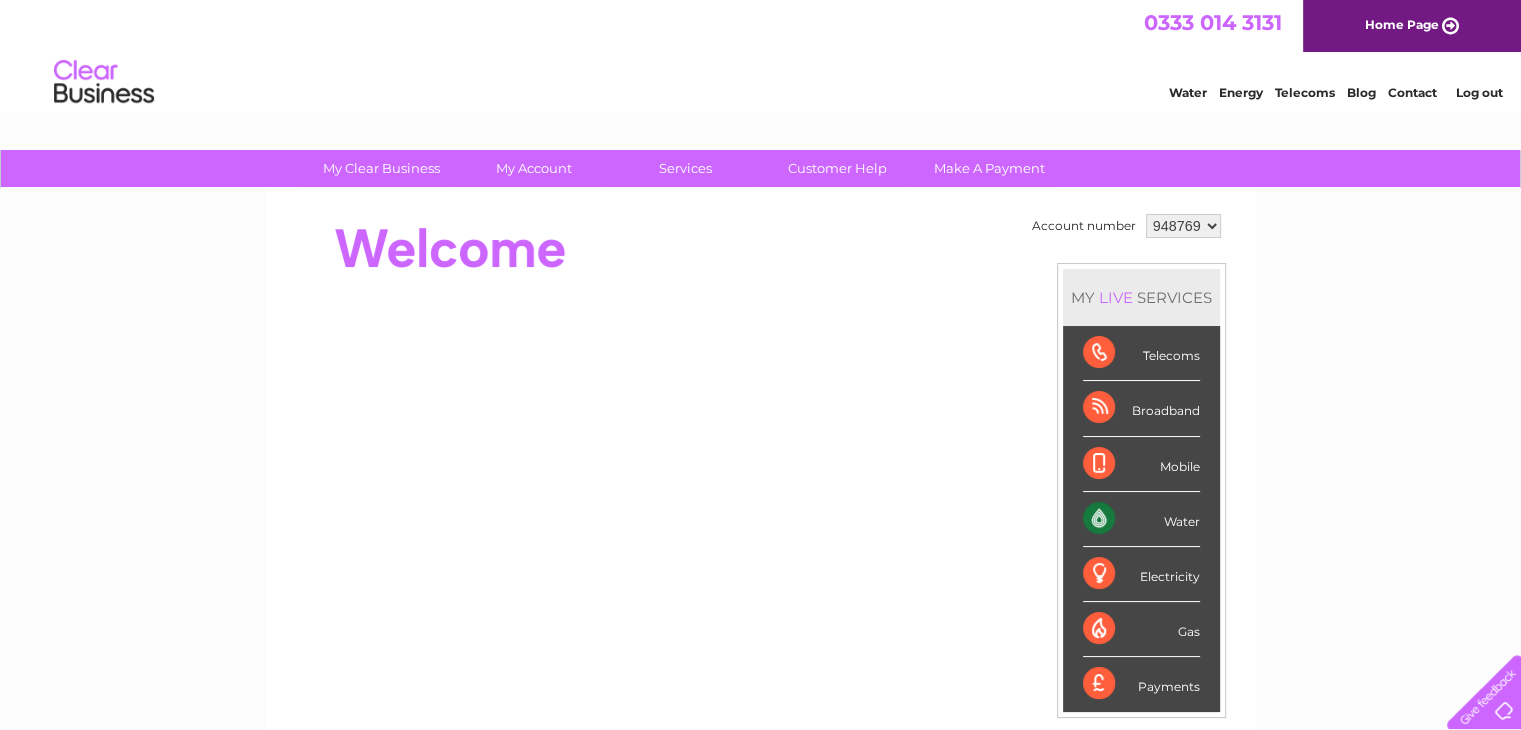 scroll, scrollTop: 0, scrollLeft: 0, axis: both 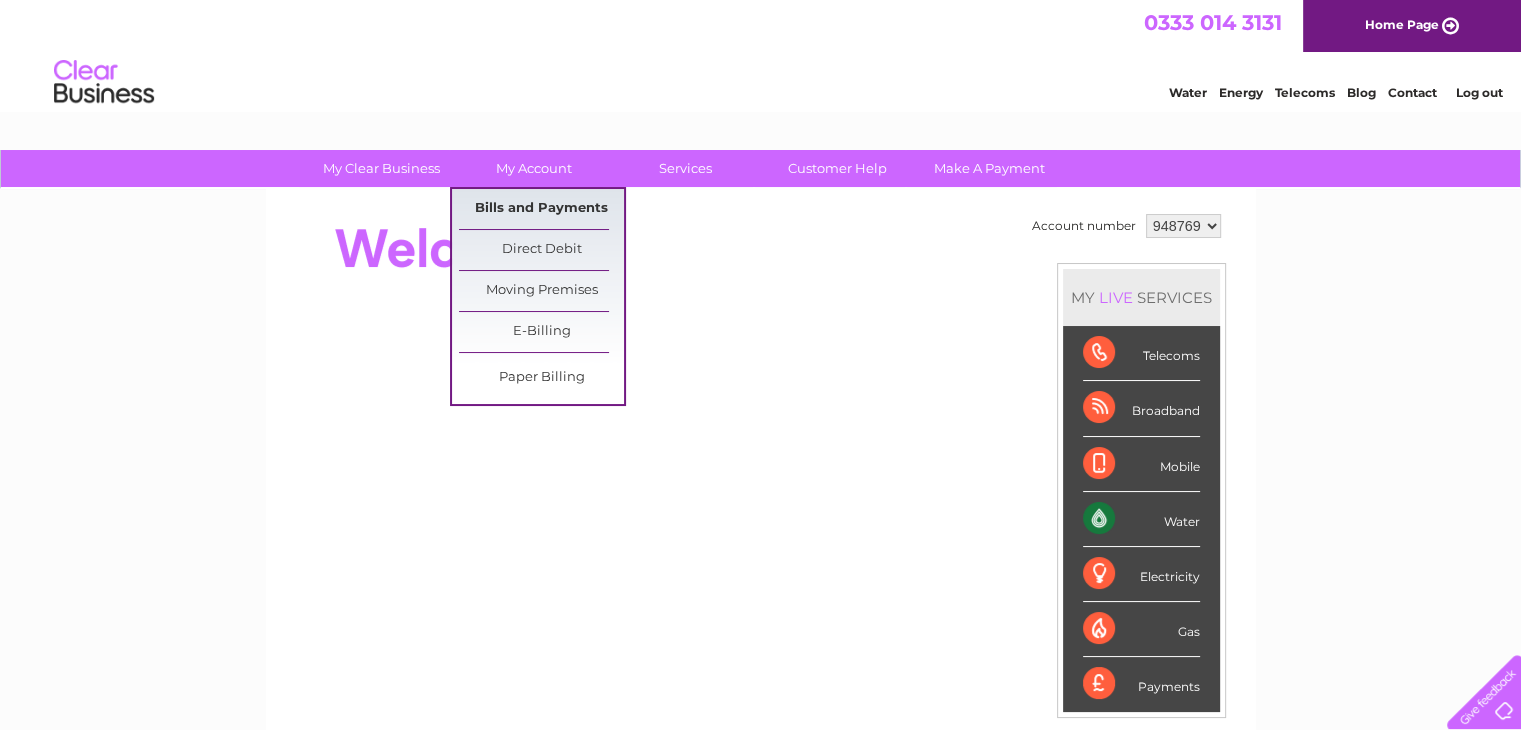 click on "Bills and Payments" at bounding box center (541, 209) 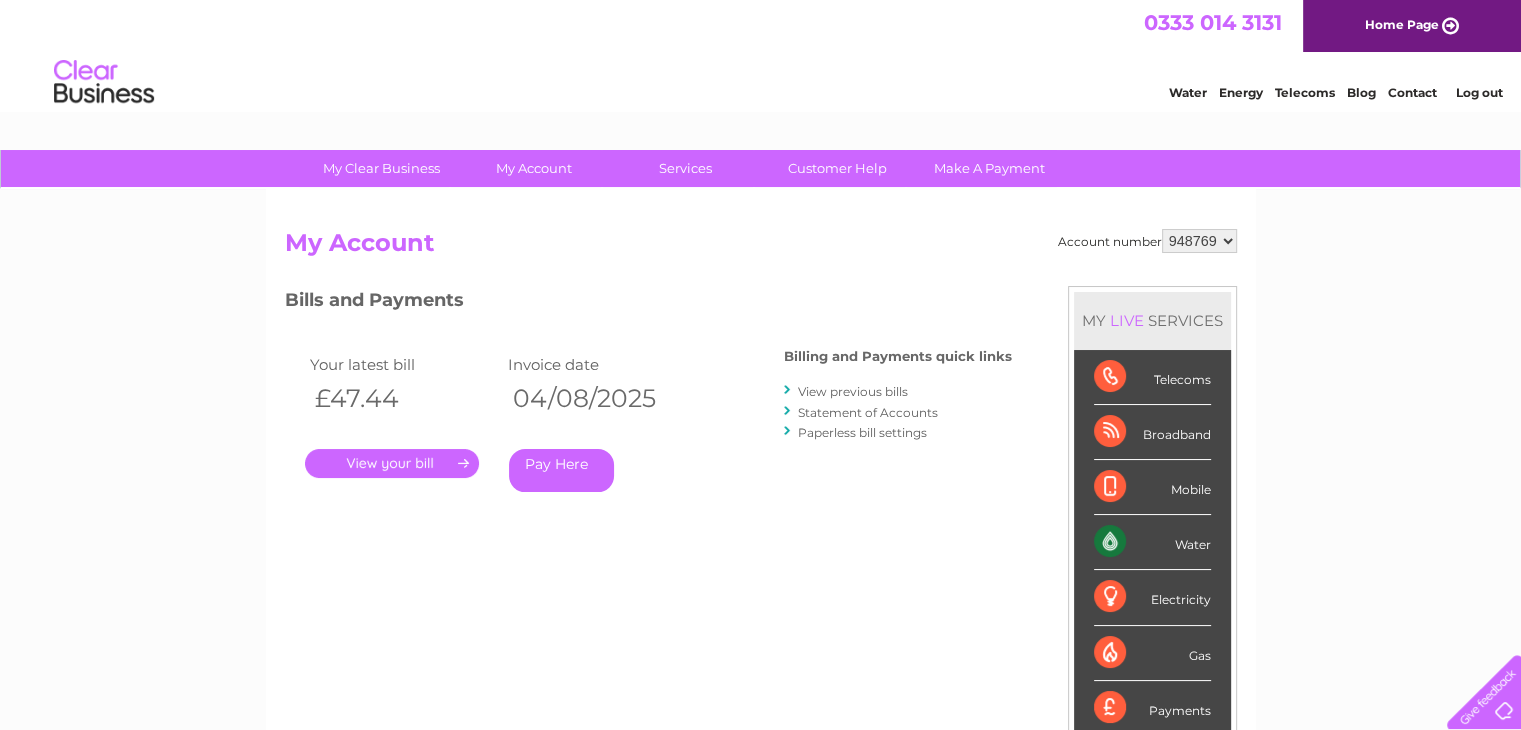 scroll, scrollTop: 0, scrollLeft: 0, axis: both 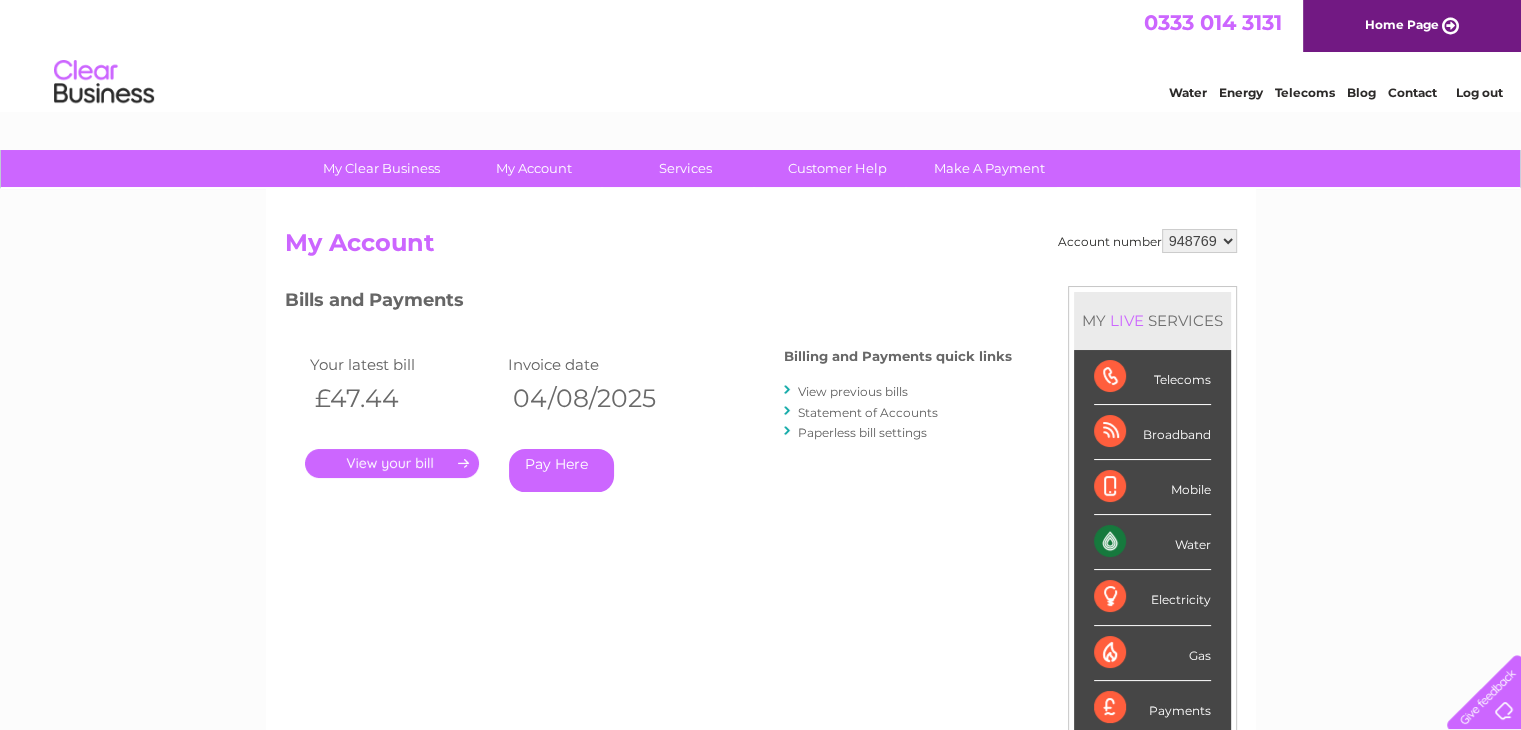 click on "." at bounding box center (392, 463) 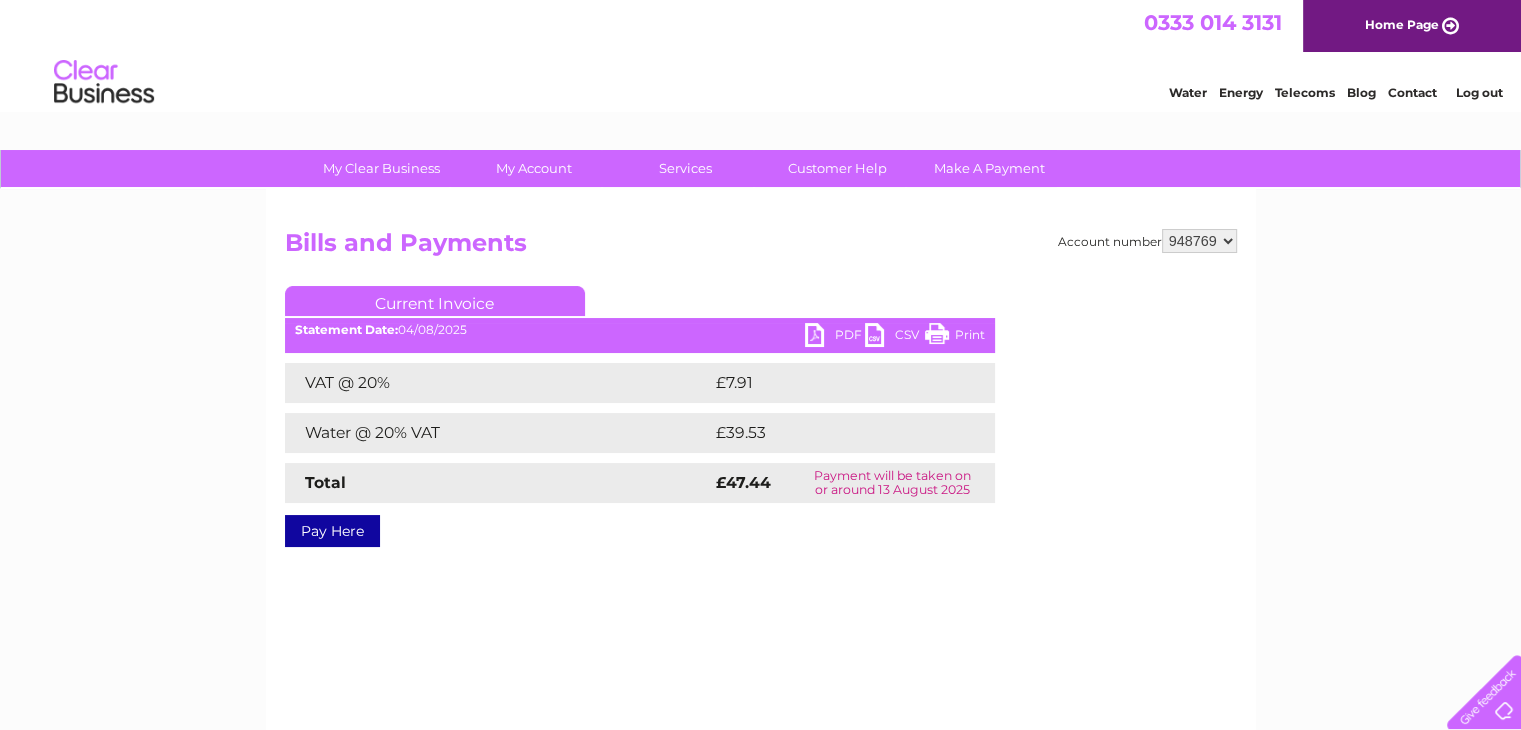 scroll, scrollTop: 0, scrollLeft: 0, axis: both 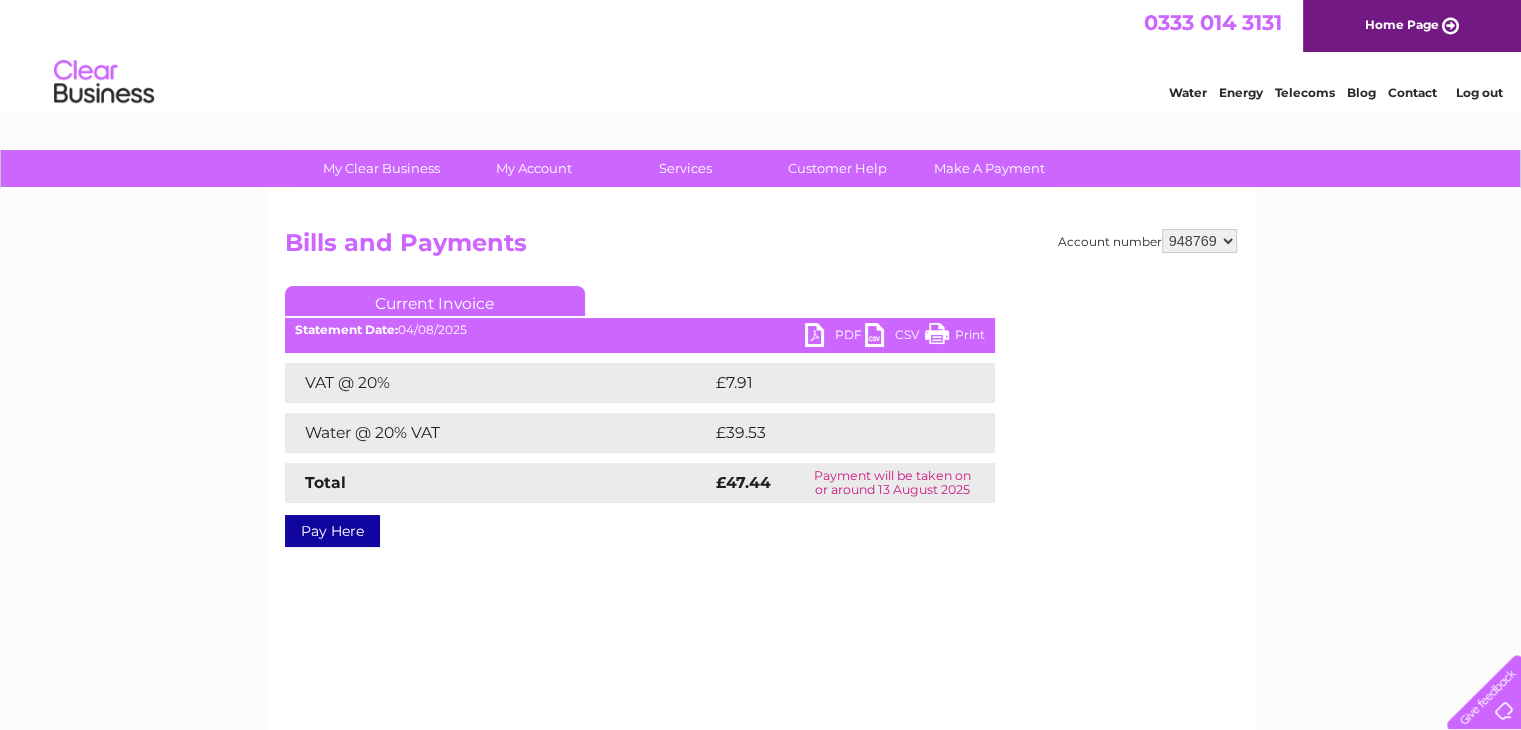click on "PDF" at bounding box center (835, 337) 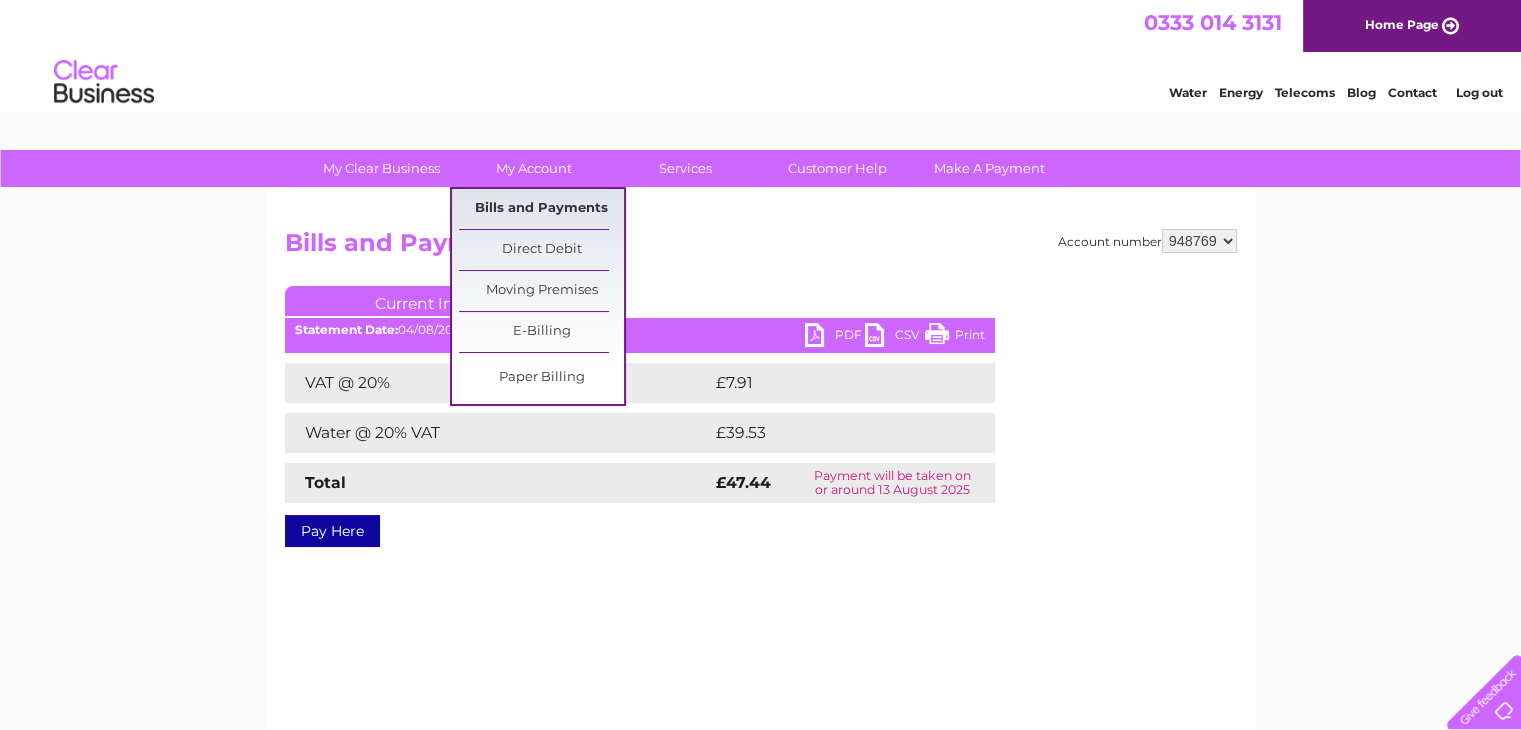click on "Bills and Payments" at bounding box center (541, 209) 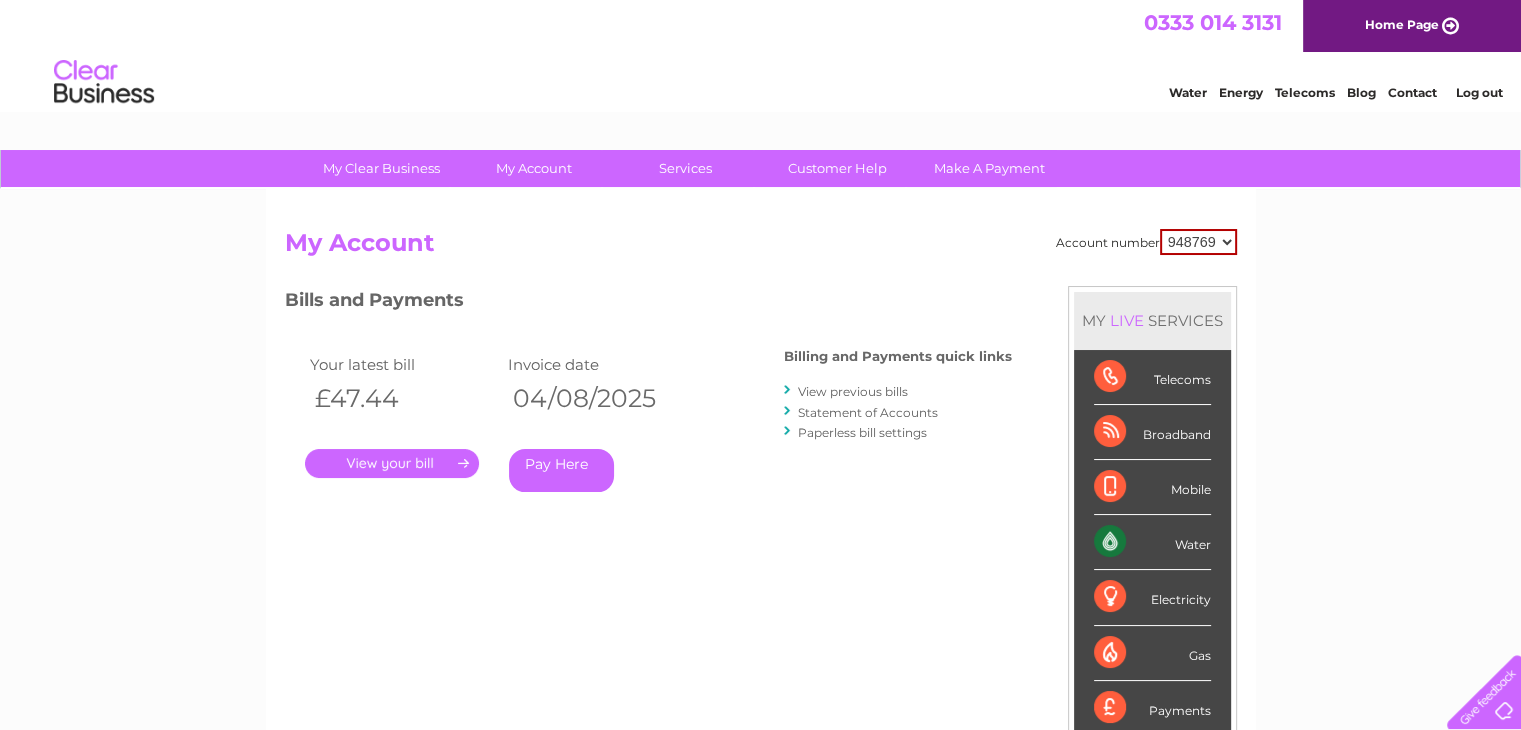 scroll, scrollTop: 0, scrollLeft: 0, axis: both 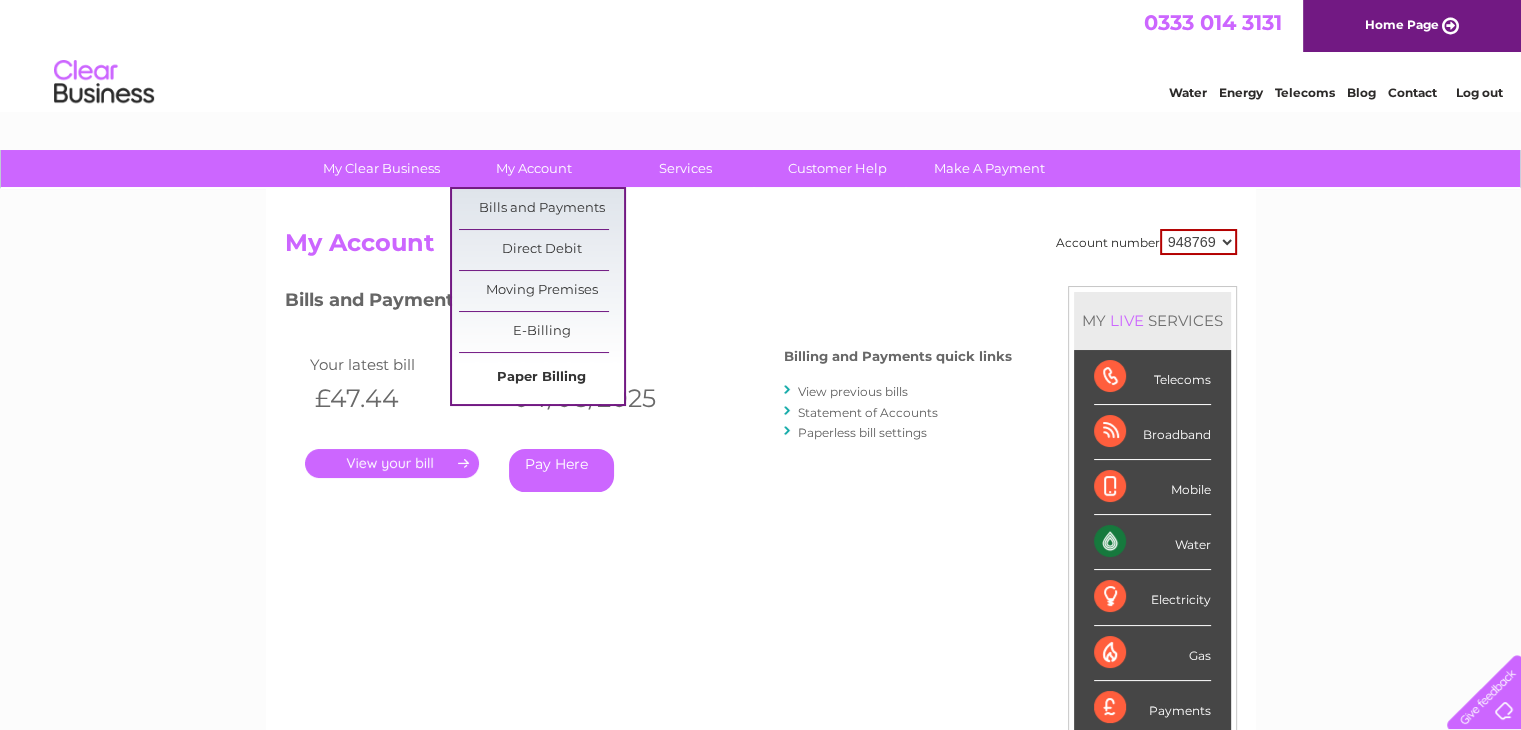 click on "Paper Billing" at bounding box center [541, 378] 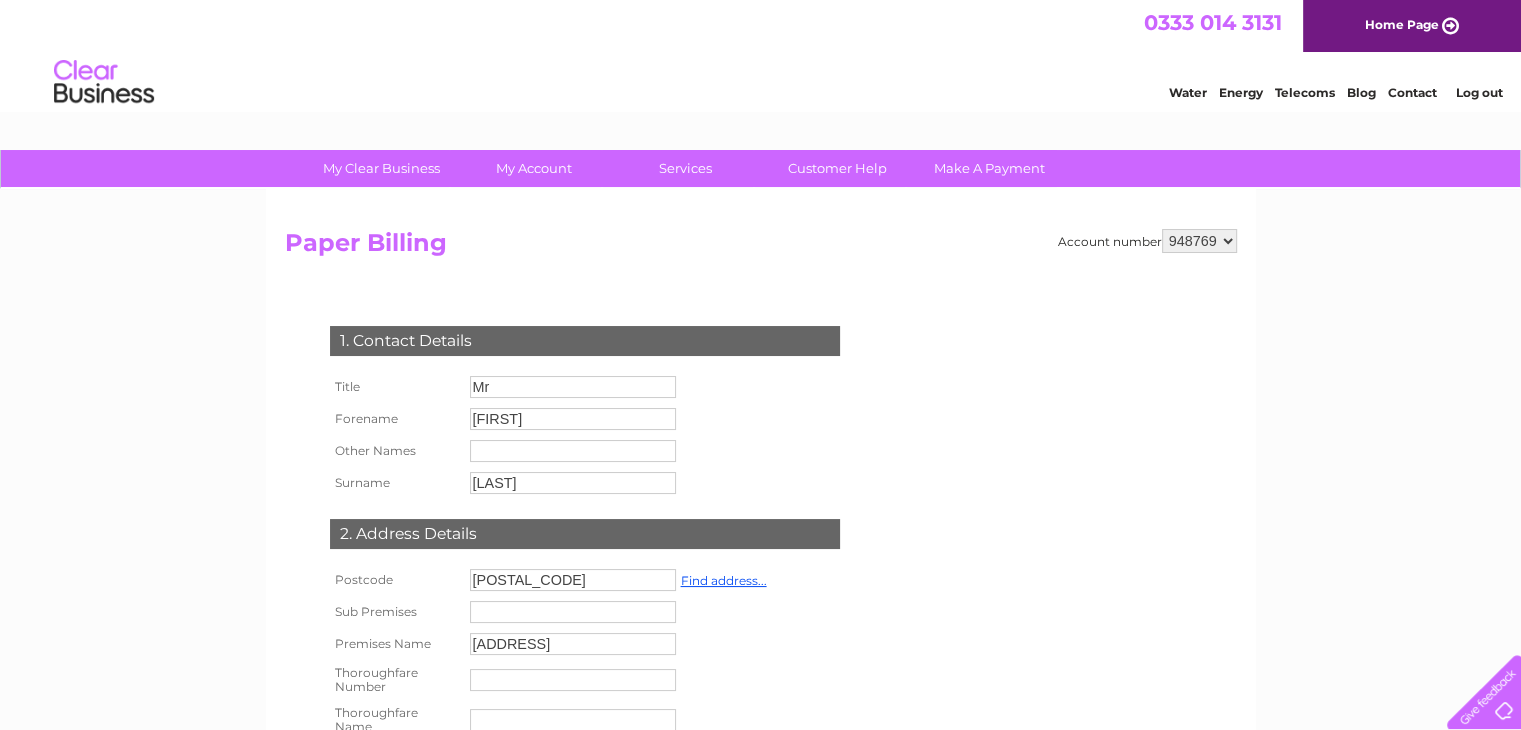 scroll, scrollTop: 0, scrollLeft: 0, axis: both 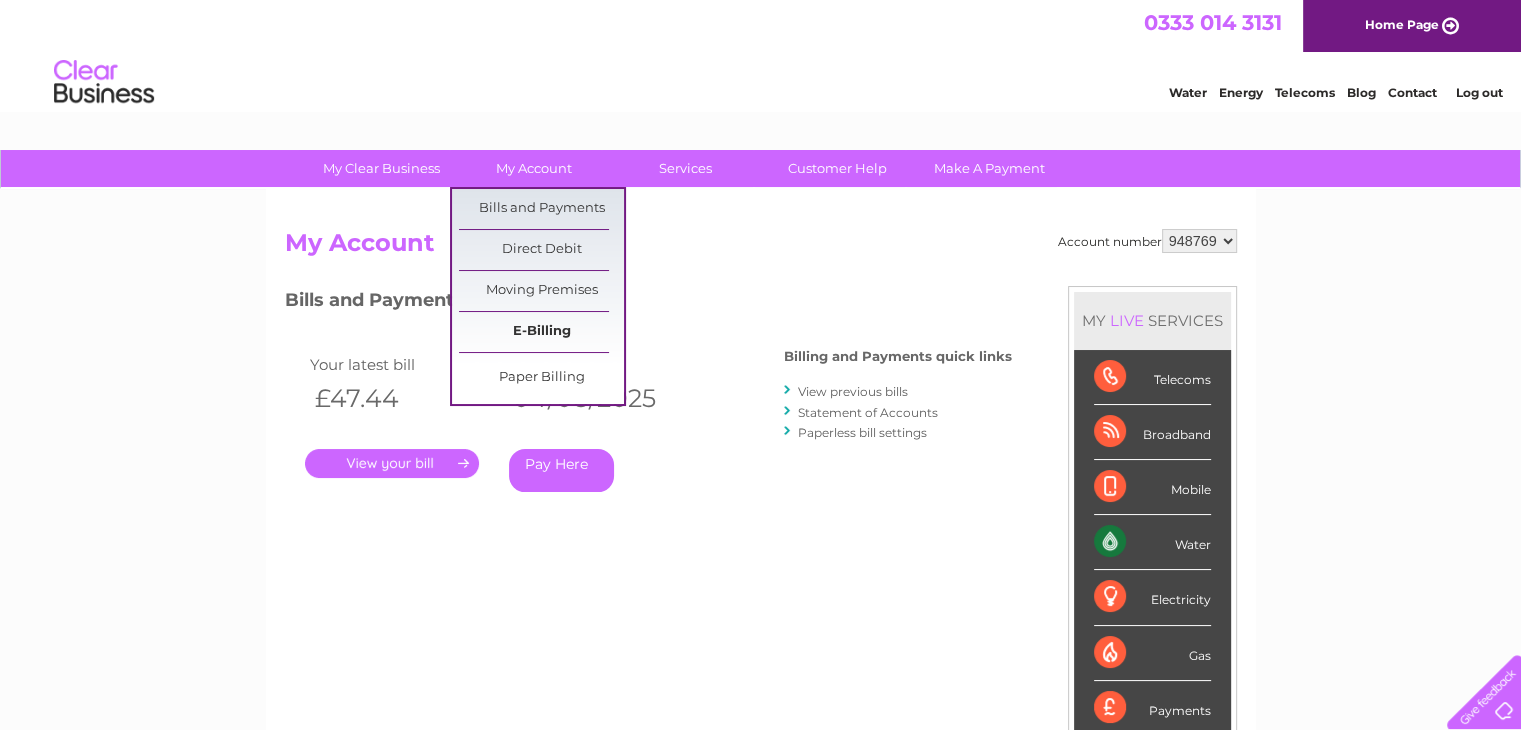 click on "E-Billing" at bounding box center (541, 332) 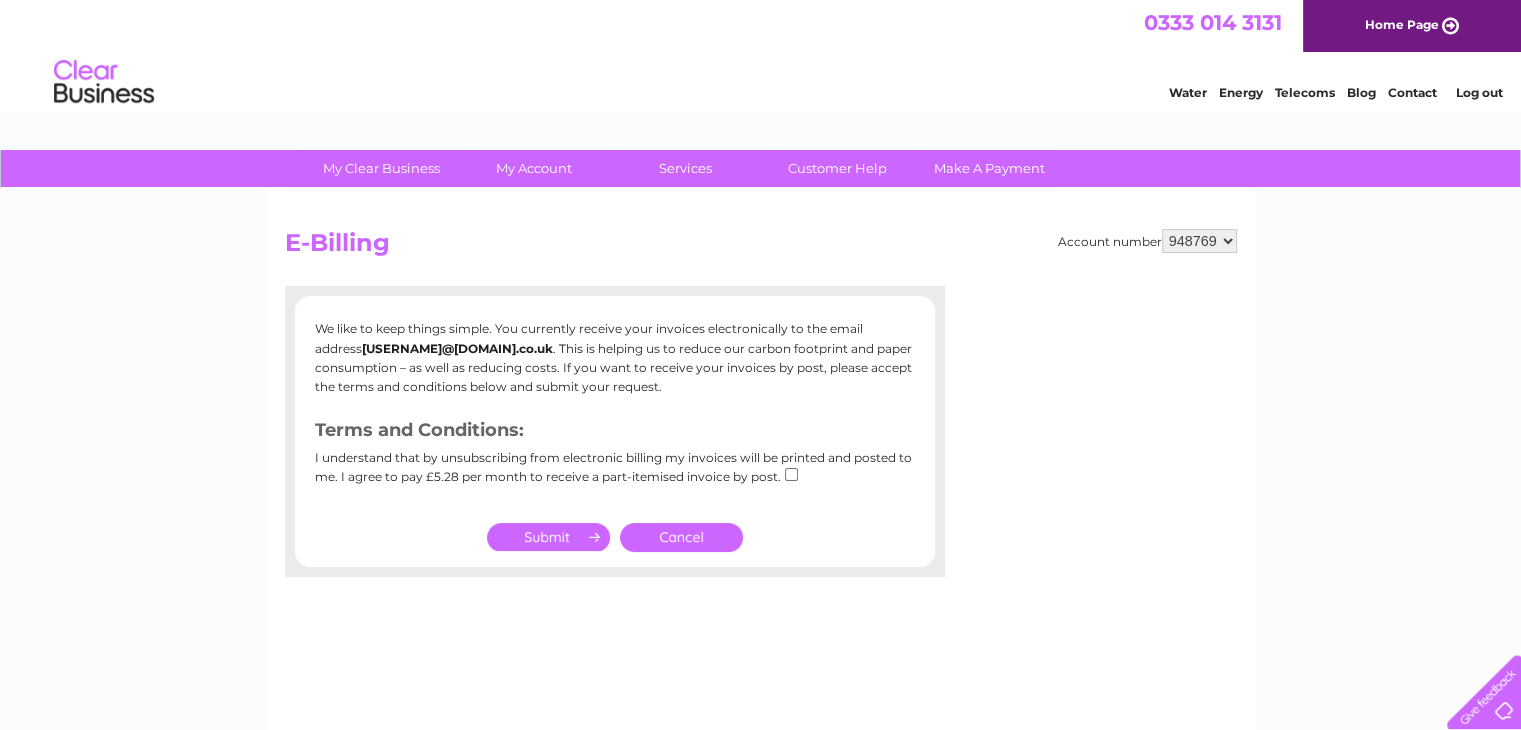 scroll, scrollTop: 0, scrollLeft: 0, axis: both 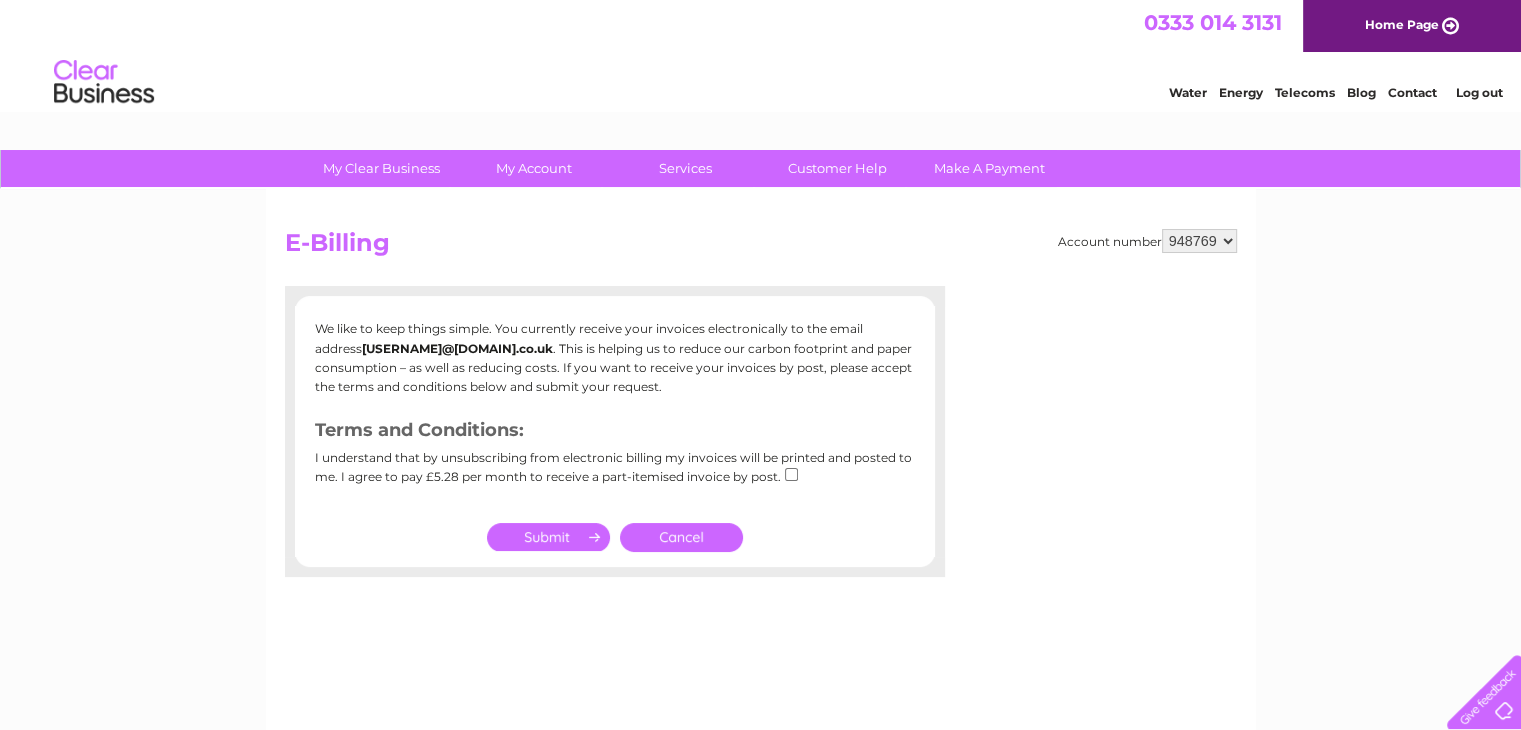 click at bounding box center [548, 537] 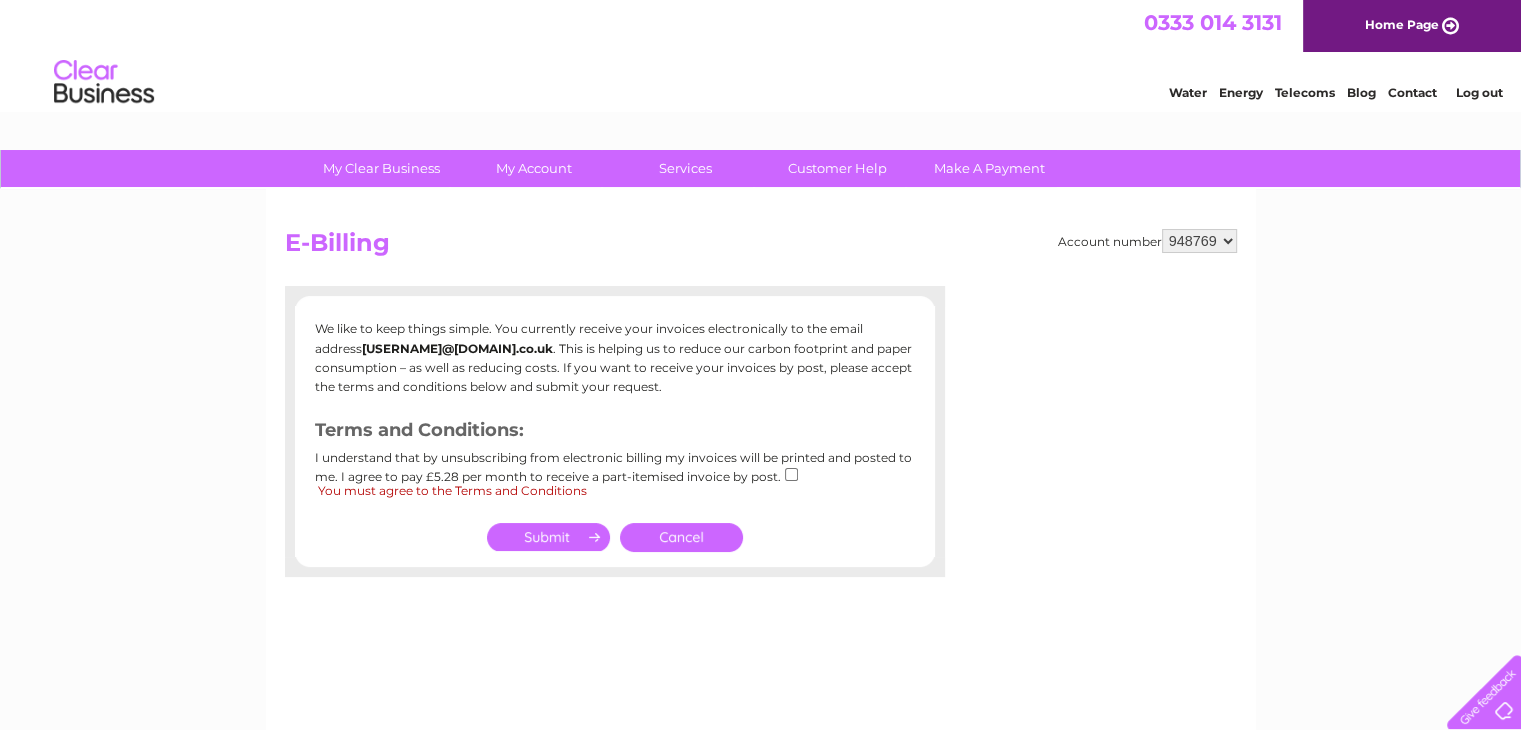 click at bounding box center (791, 474) 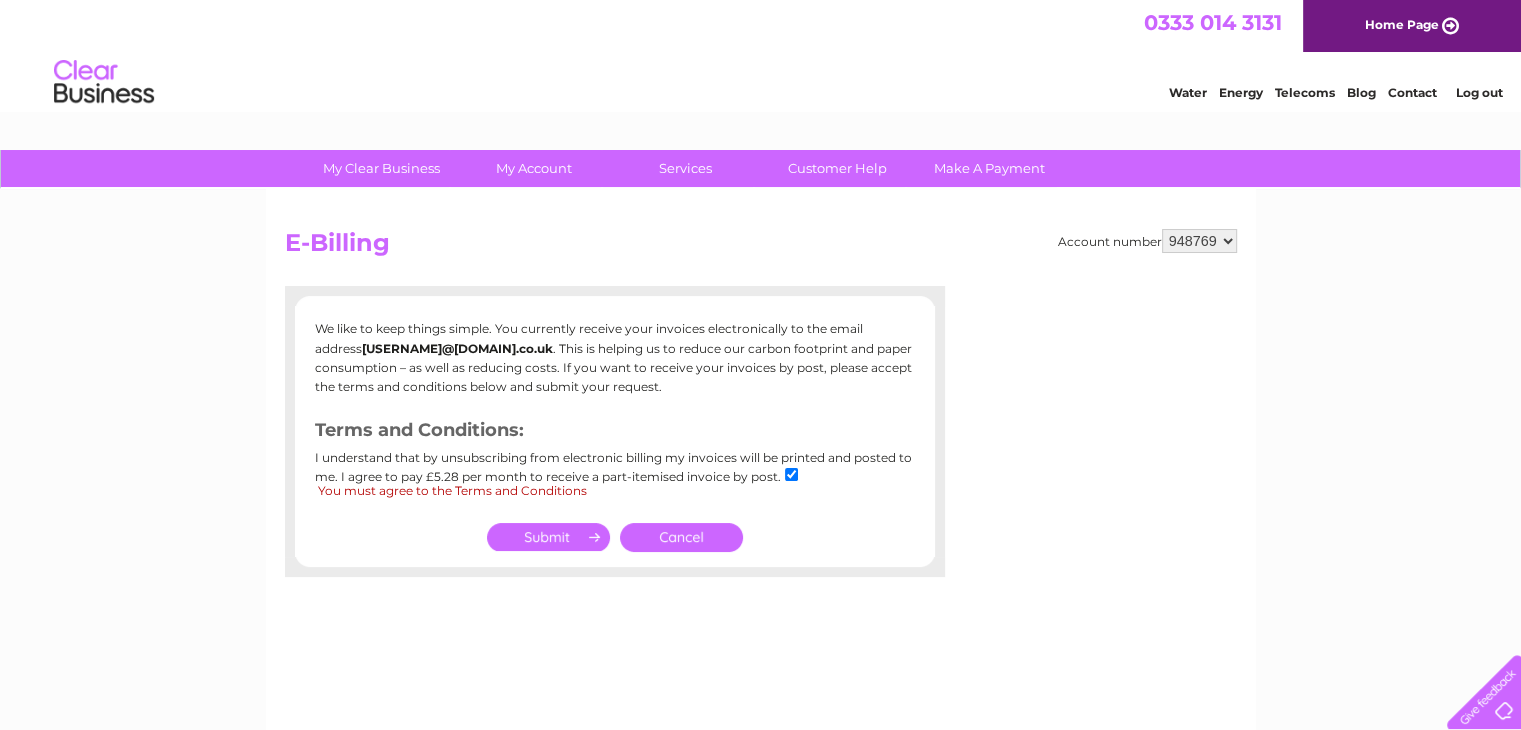 click at bounding box center (548, 537) 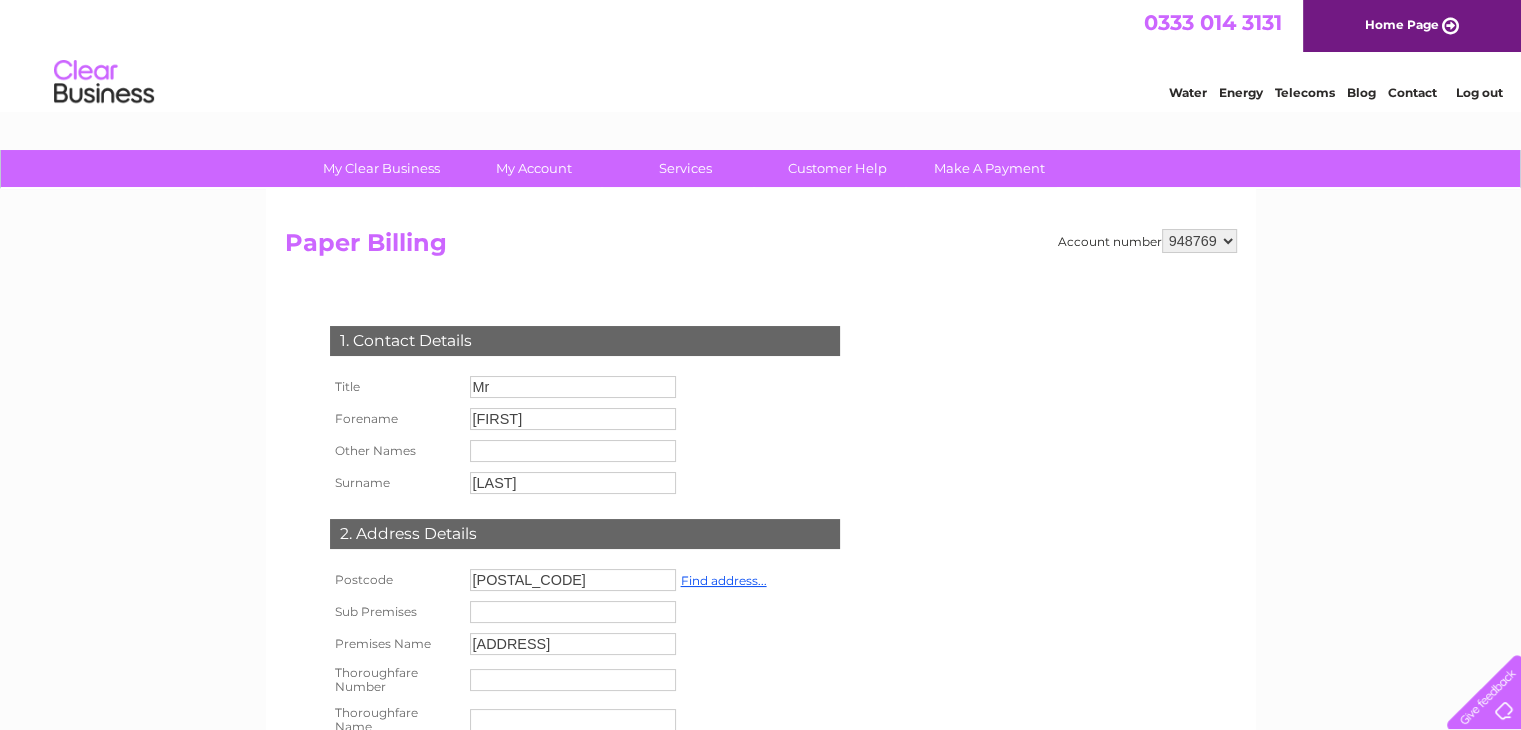 scroll, scrollTop: 0, scrollLeft: 0, axis: both 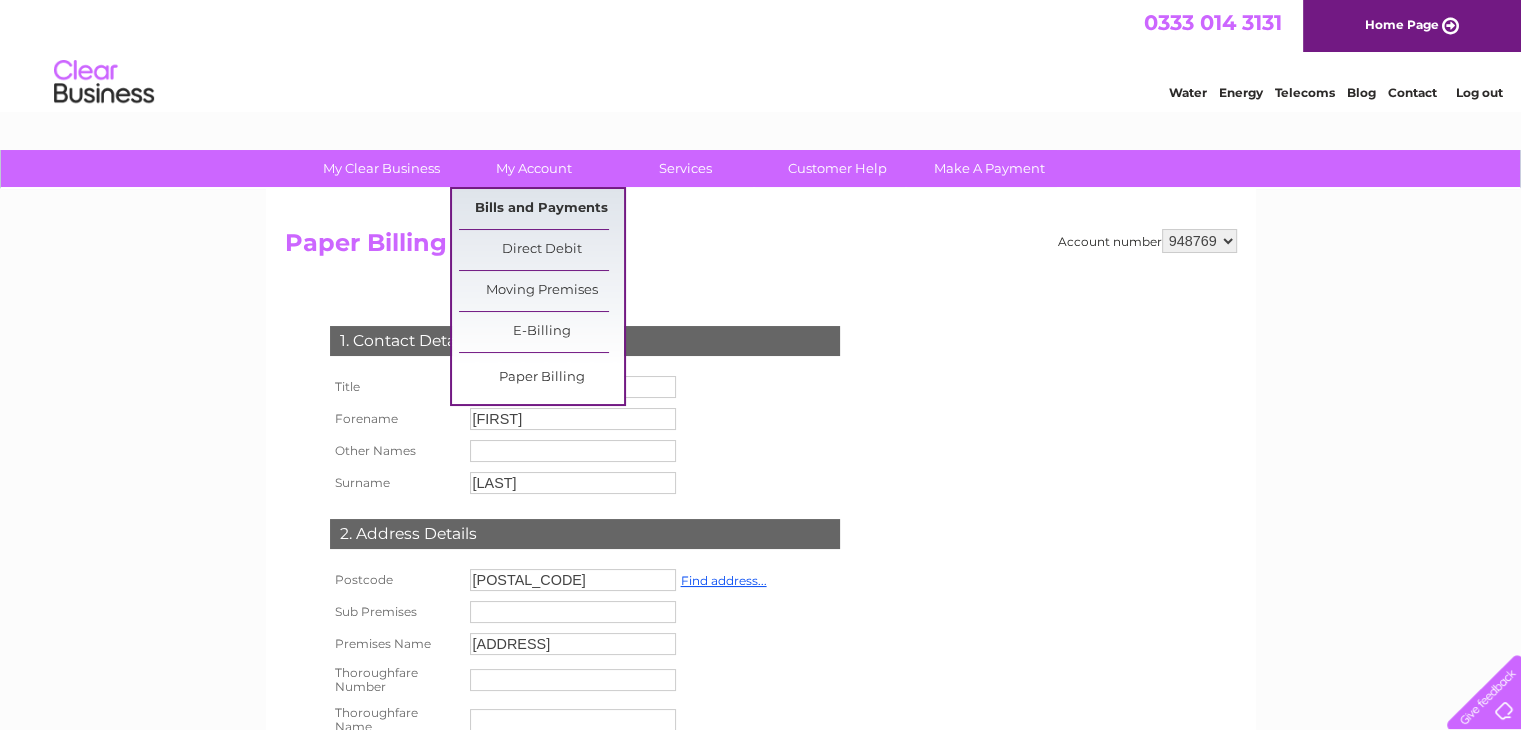 click on "Bills and Payments" at bounding box center (541, 209) 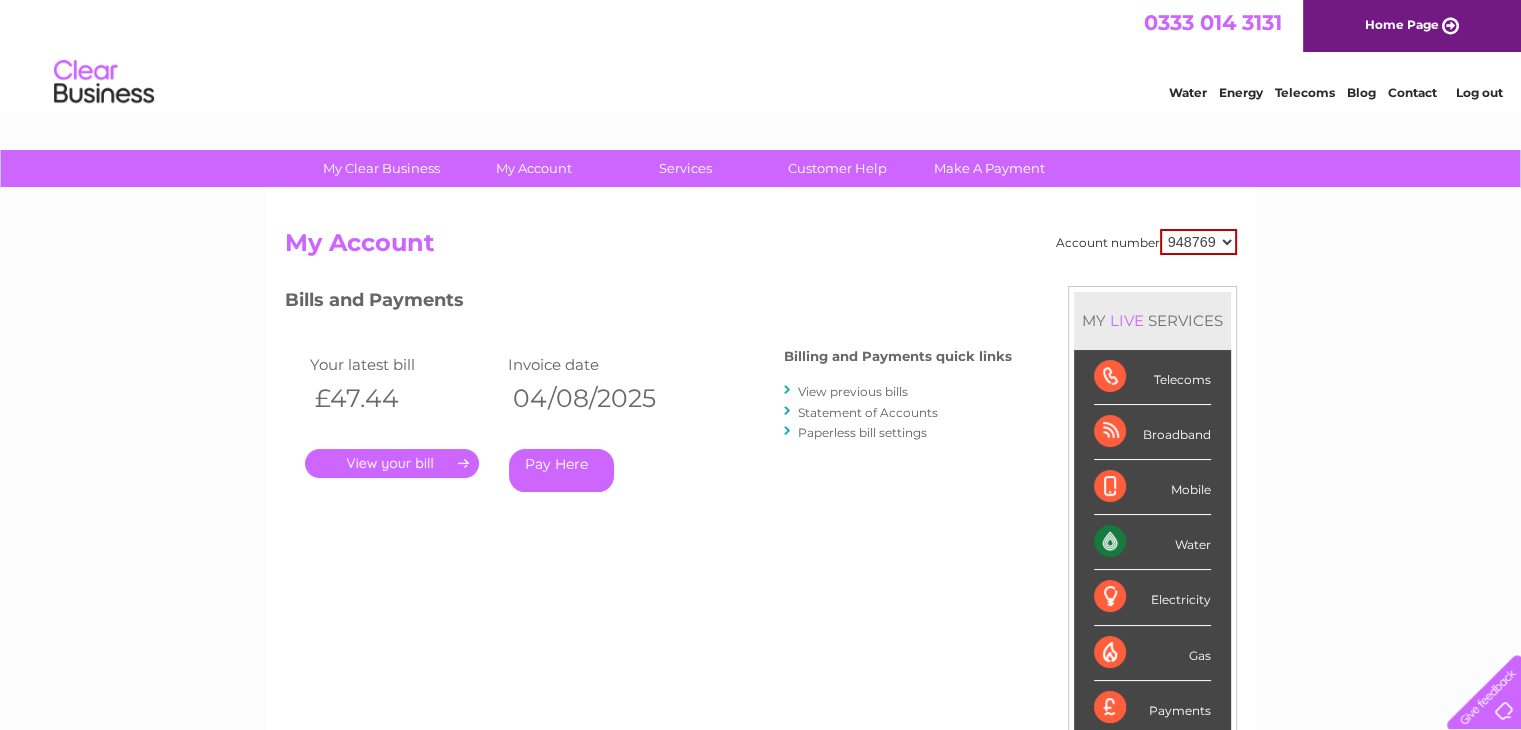 scroll, scrollTop: 0, scrollLeft: 0, axis: both 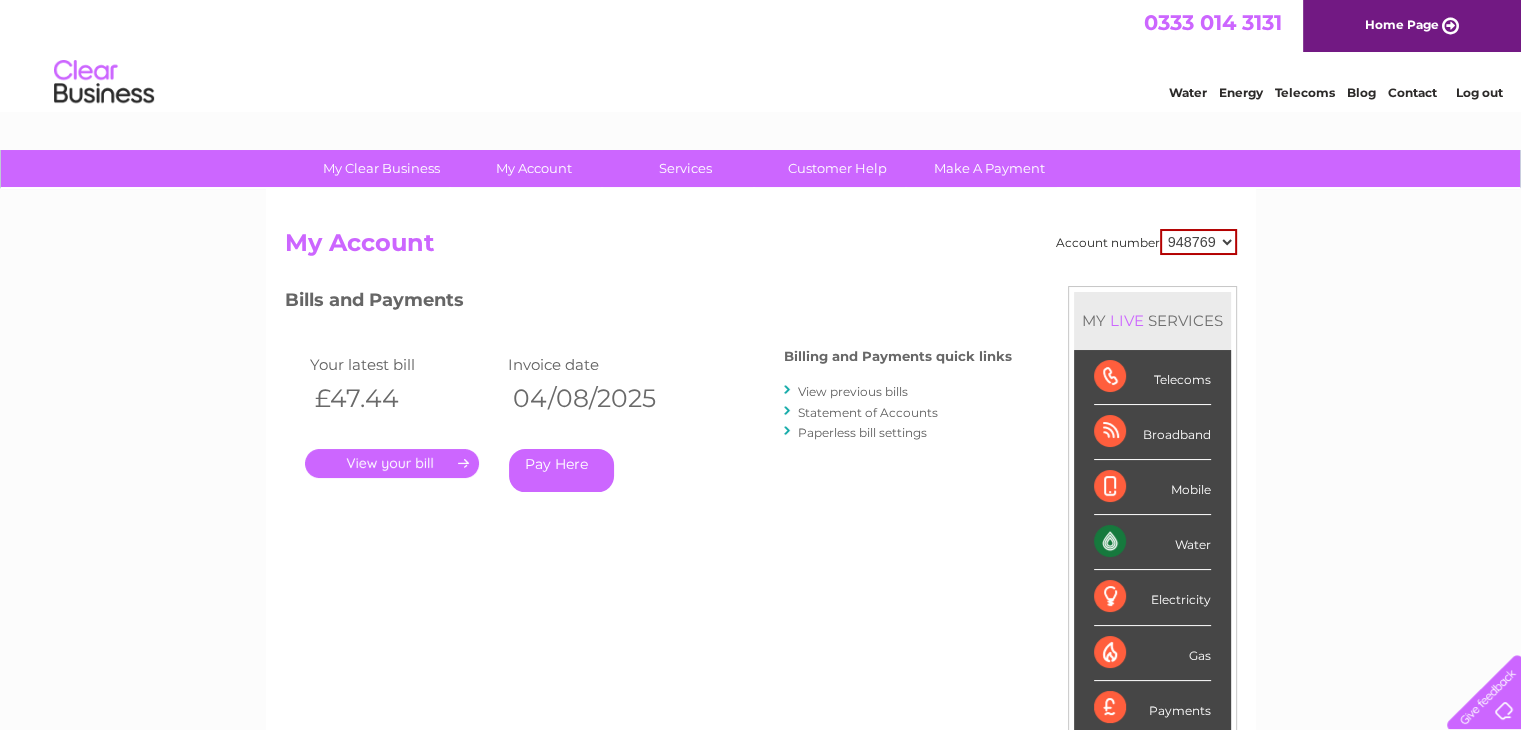 click on "View previous bills" at bounding box center [853, 391] 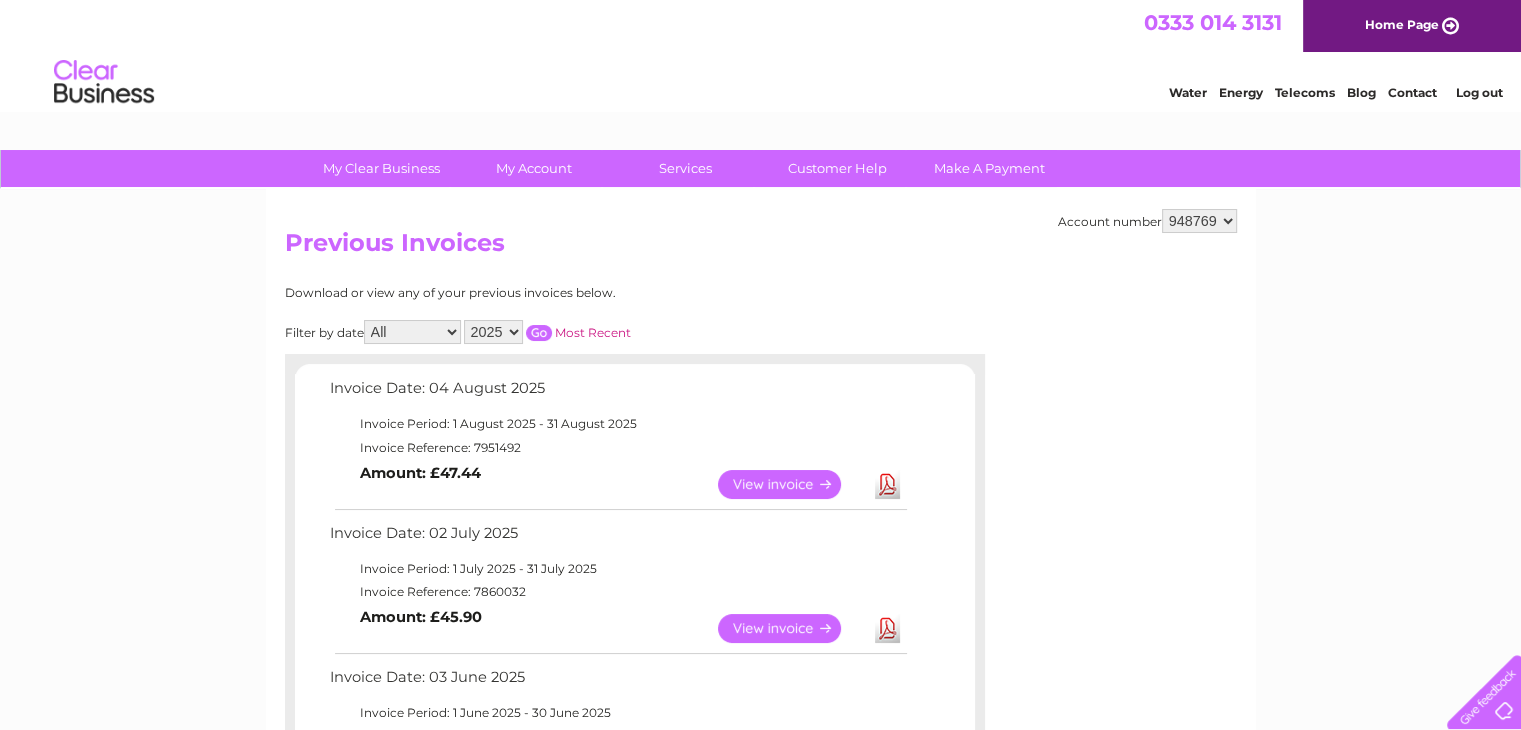 scroll, scrollTop: 0, scrollLeft: 0, axis: both 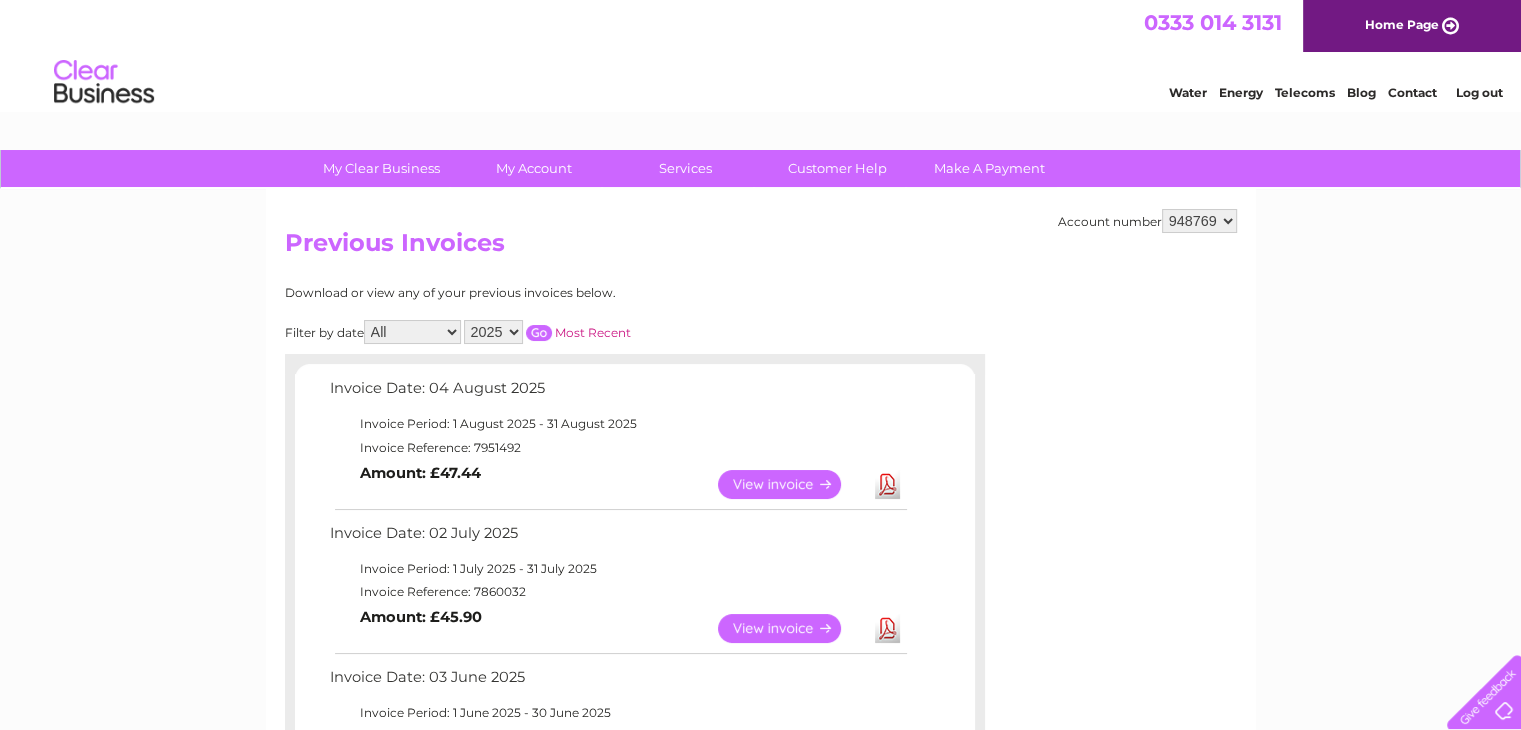 click on "Download" at bounding box center (887, 628) 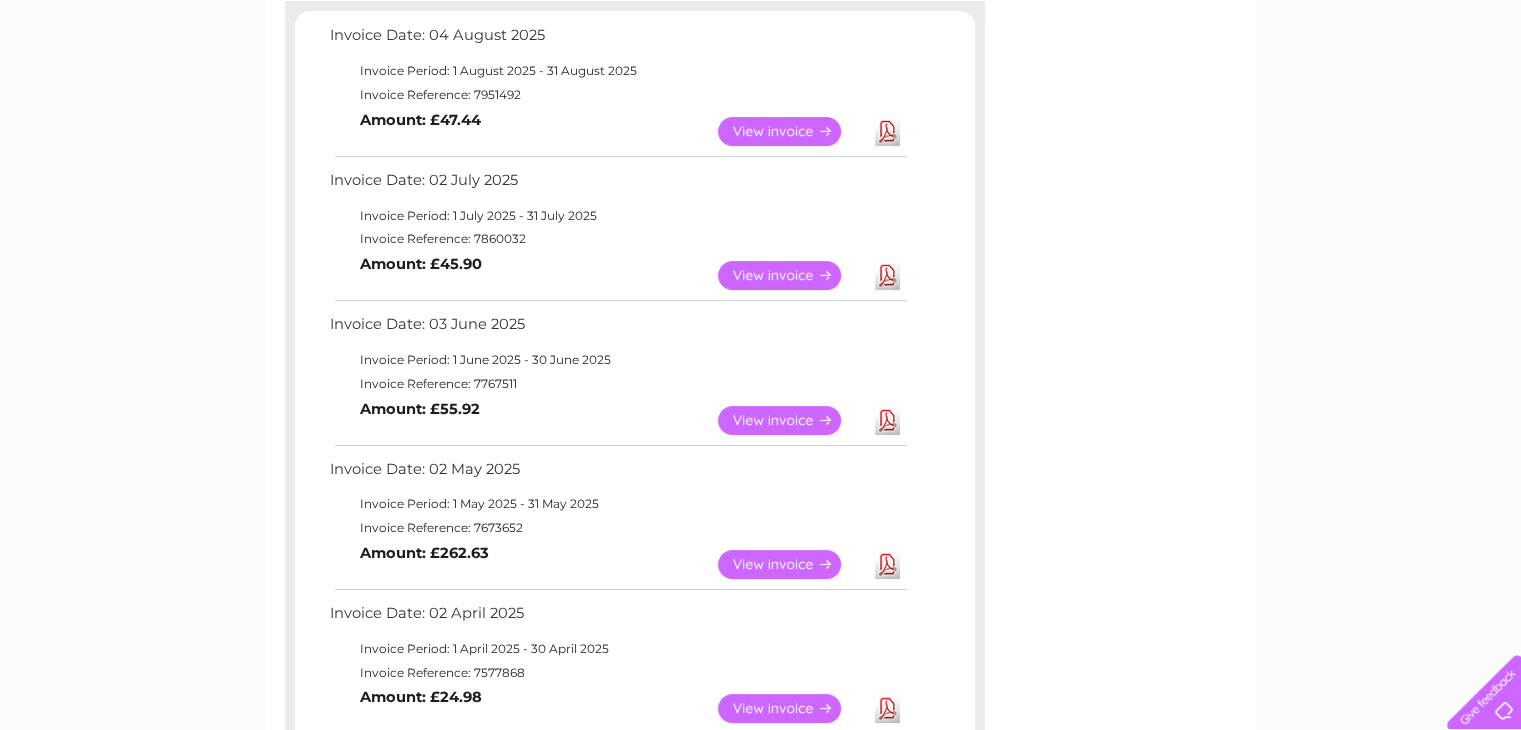 scroll, scrollTop: 360, scrollLeft: 0, axis: vertical 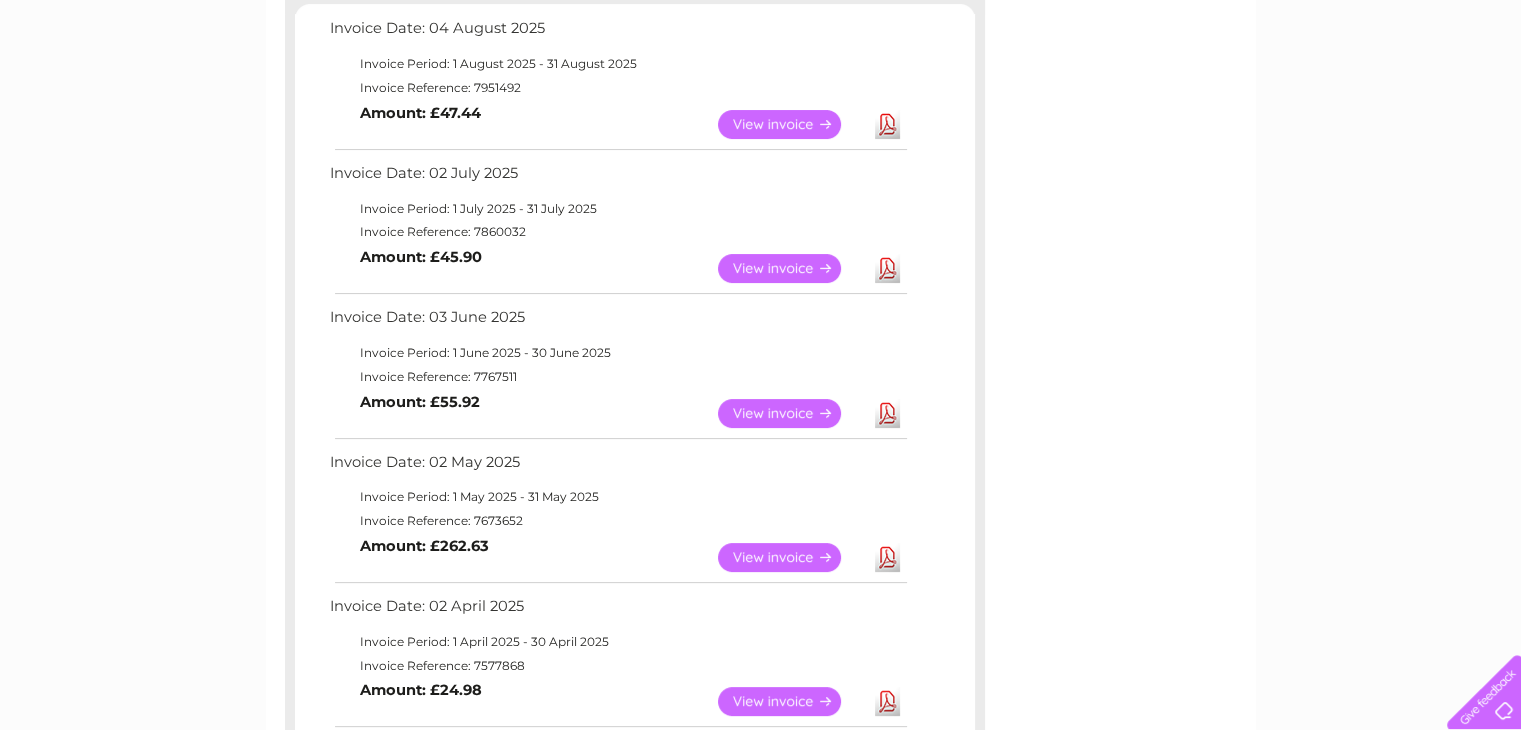 click on "Download" at bounding box center [887, 413] 